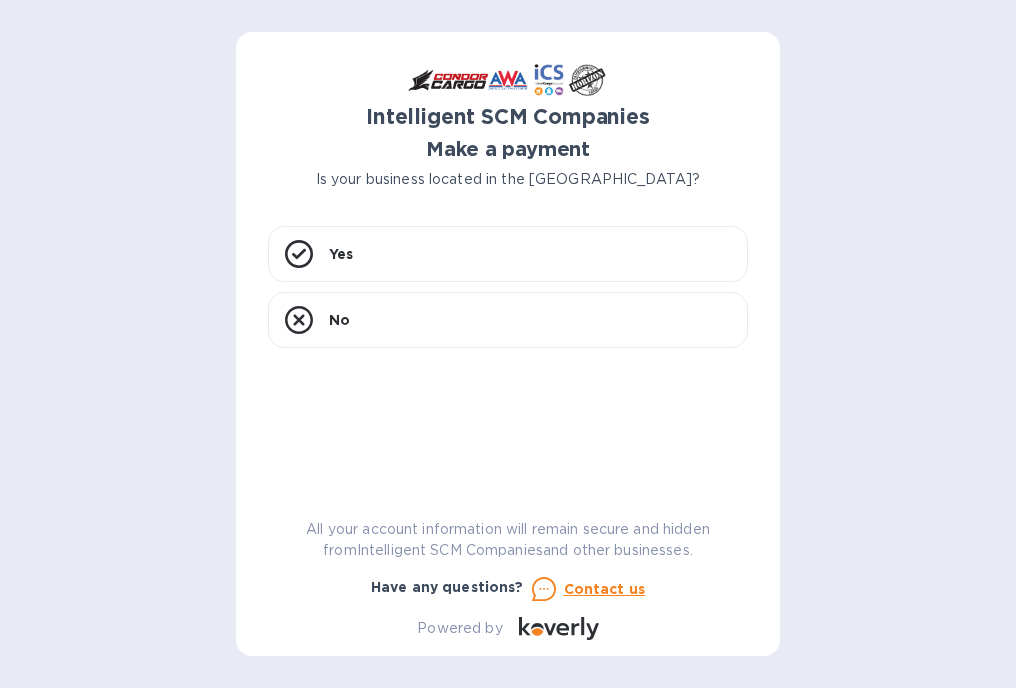 scroll, scrollTop: 0, scrollLeft: 0, axis: both 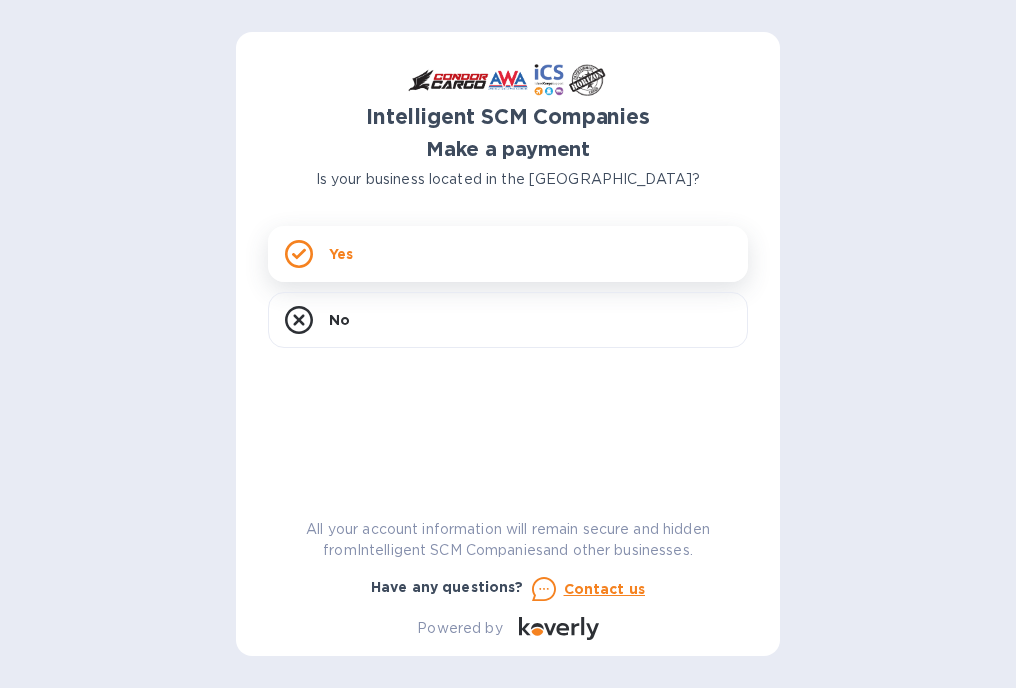 click on "Yes" at bounding box center [341, 254] 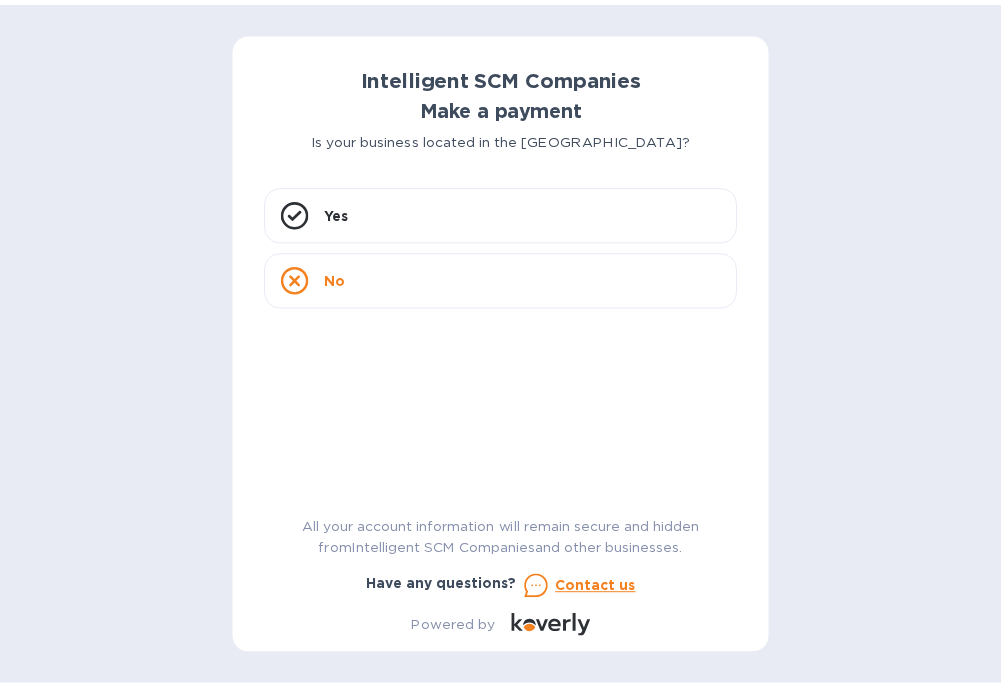 scroll, scrollTop: 0, scrollLeft: 0, axis: both 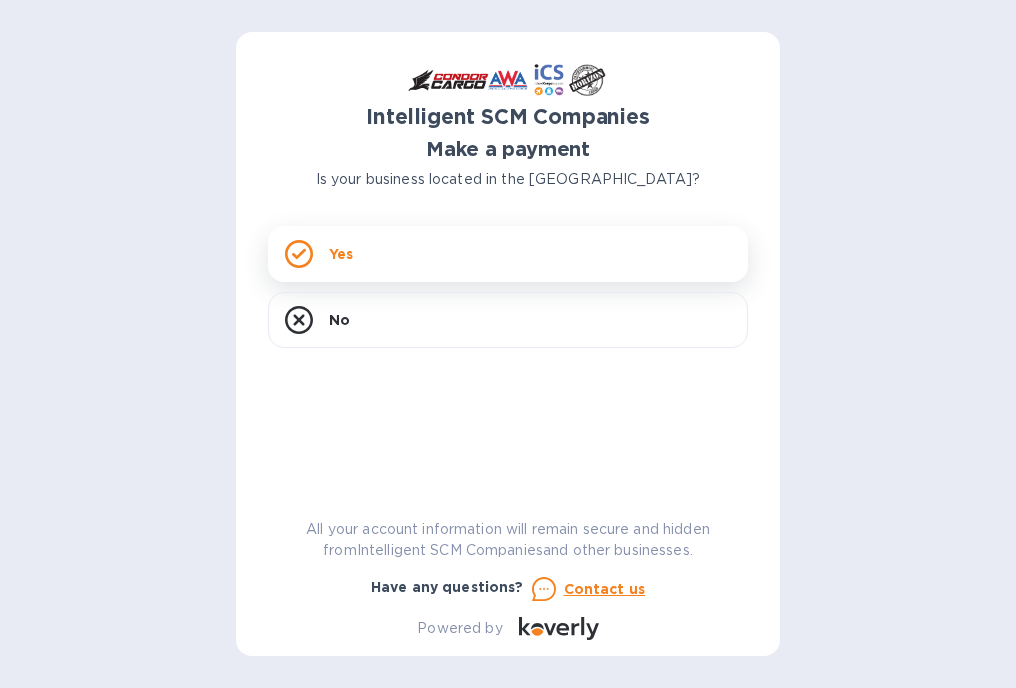 click on "Yes" at bounding box center (508, 254) 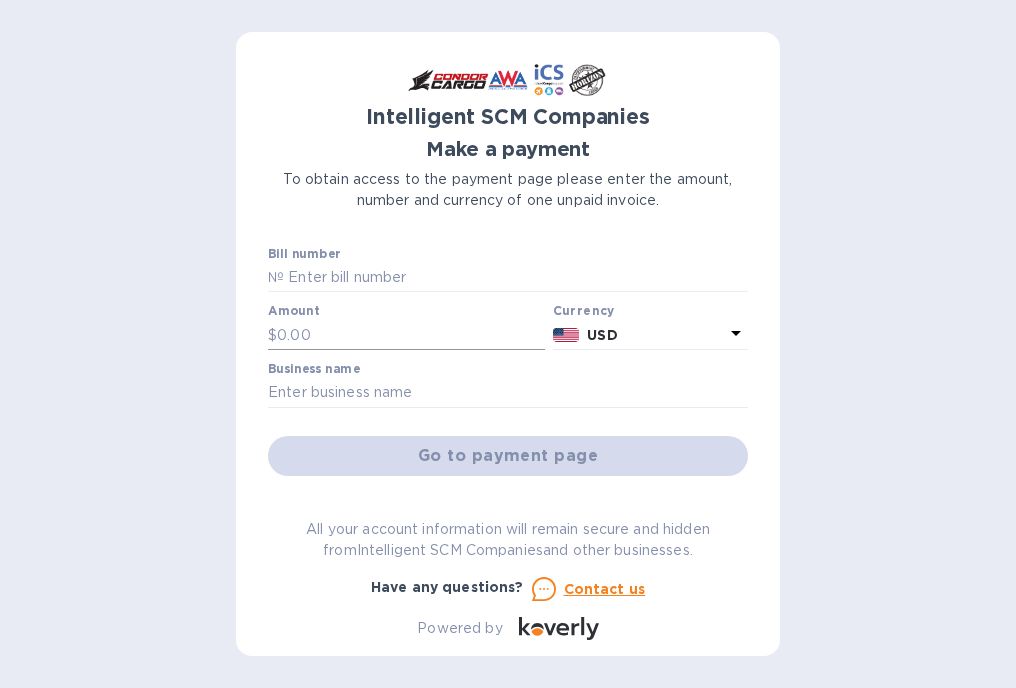 click at bounding box center (411, 335) 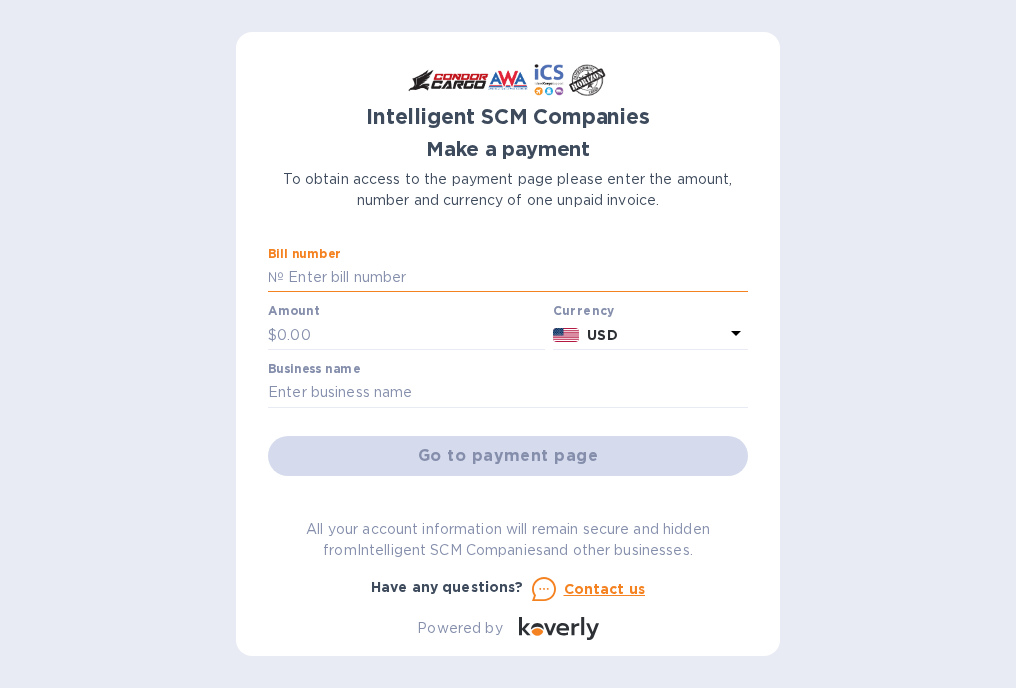 click at bounding box center (516, 278) 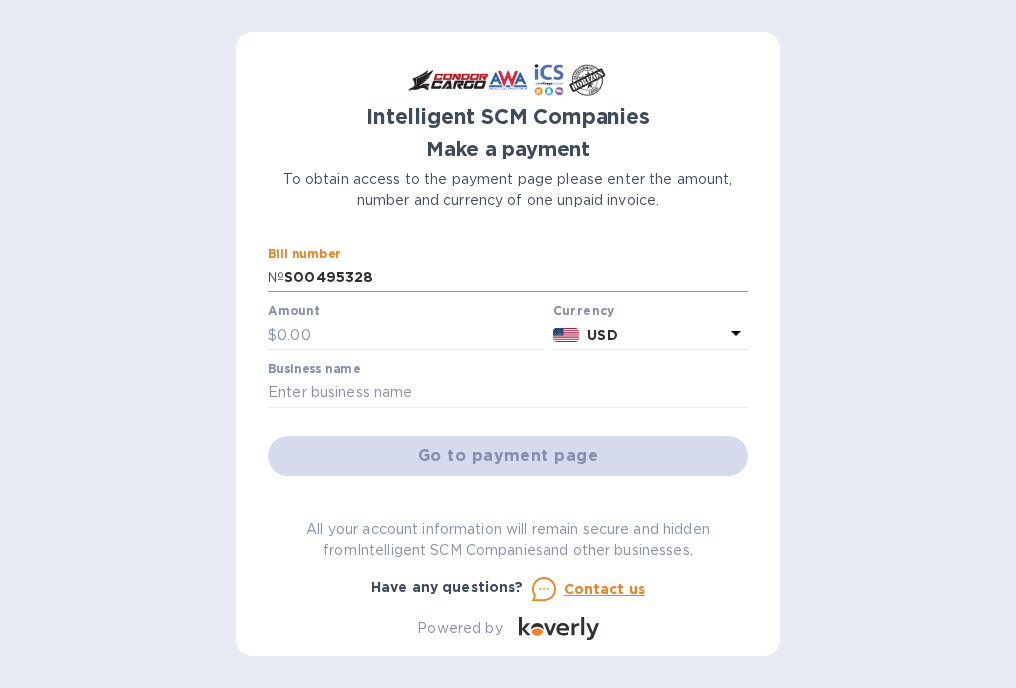 type on "S00495328" 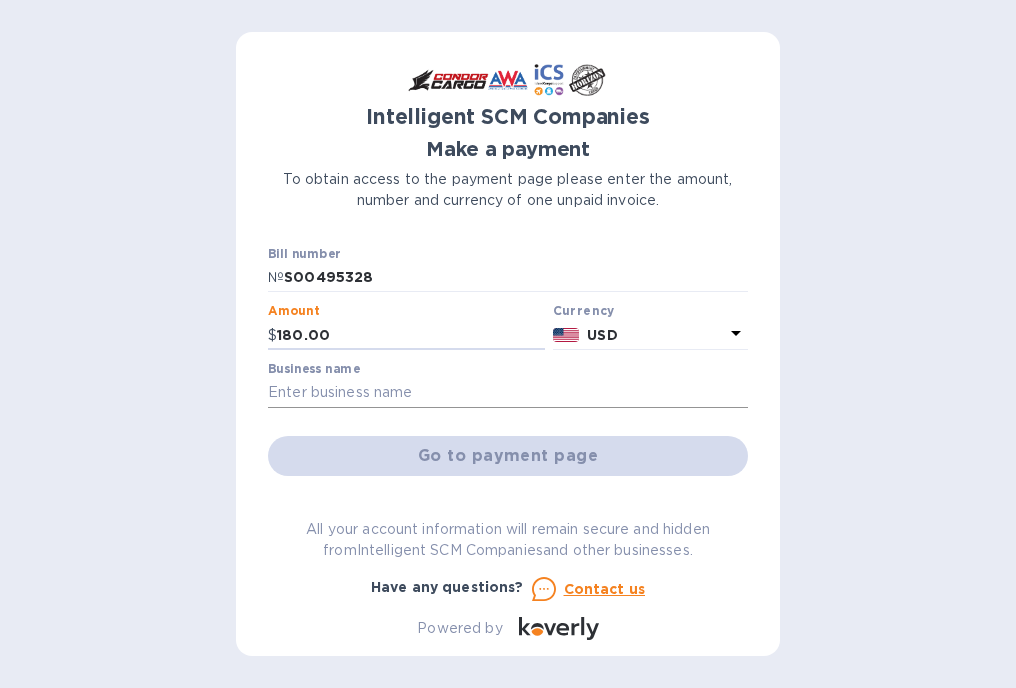 type on "180.00" 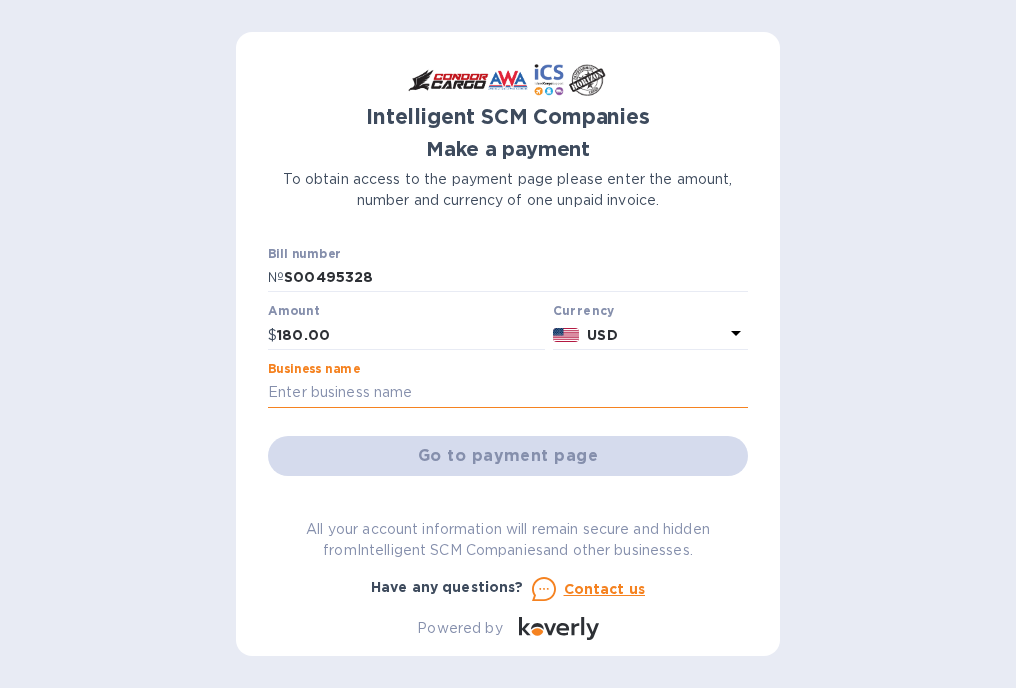 type on "Caruso Ford Lincoln" 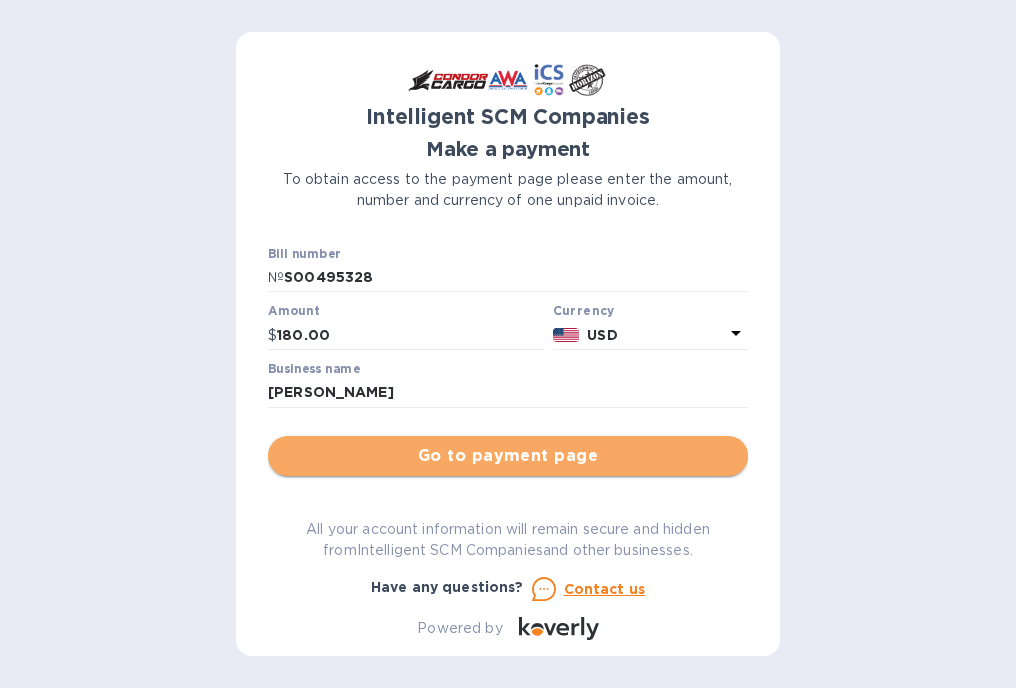 click on "Go to payment page" at bounding box center (508, 456) 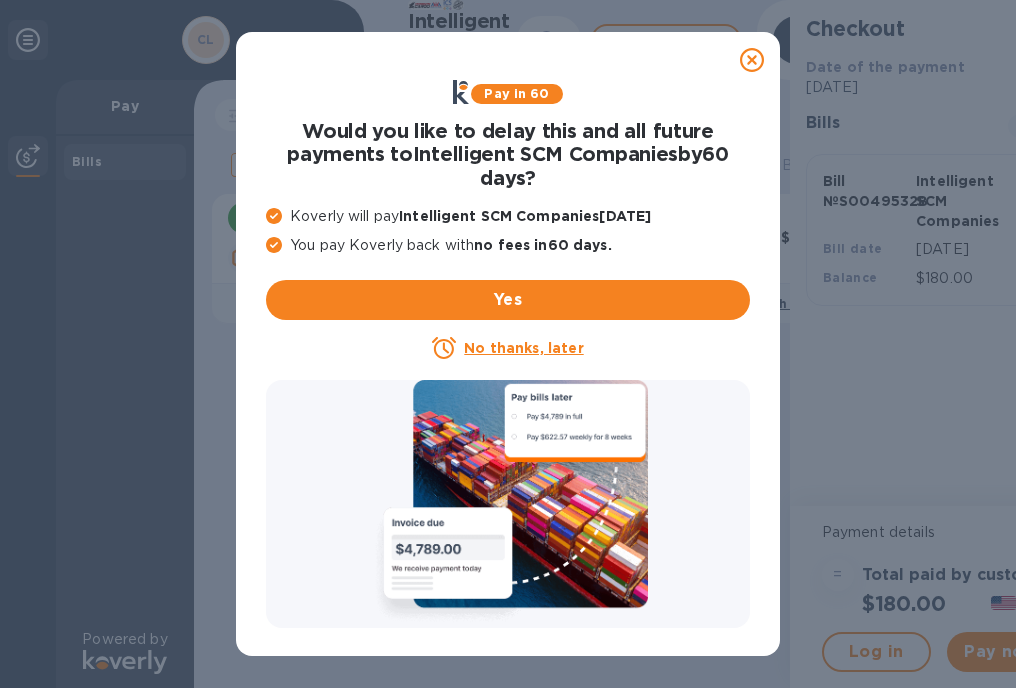 drag, startPoint x: 507, startPoint y: 343, endPoint x: 683, endPoint y: 345, distance: 176.01137 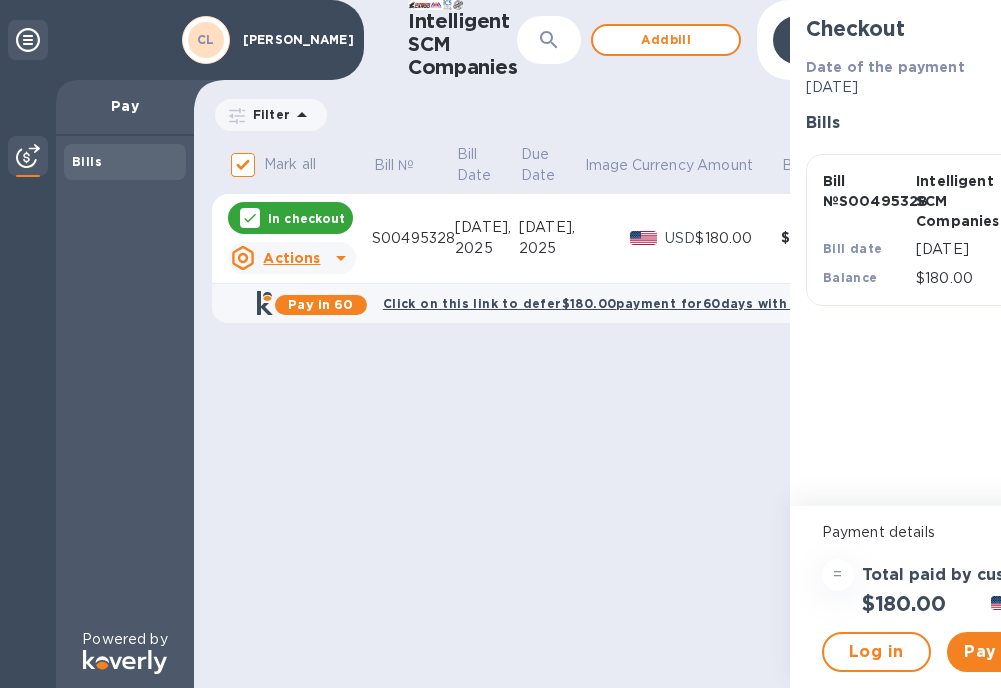 scroll, scrollTop: 15, scrollLeft: 0, axis: vertical 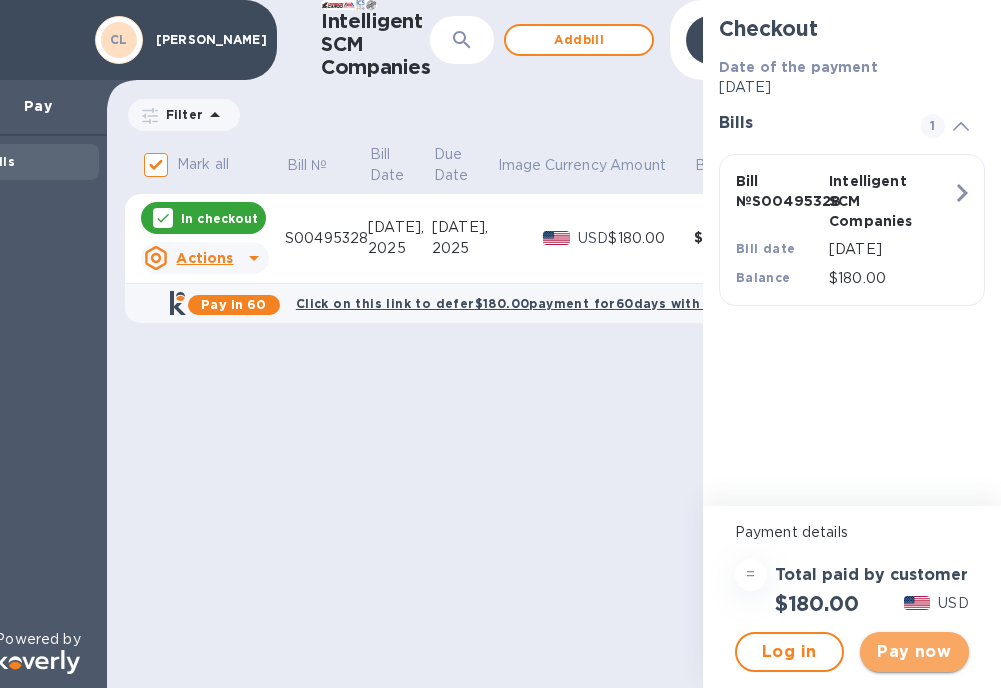 click on "Pay now" at bounding box center (914, 652) 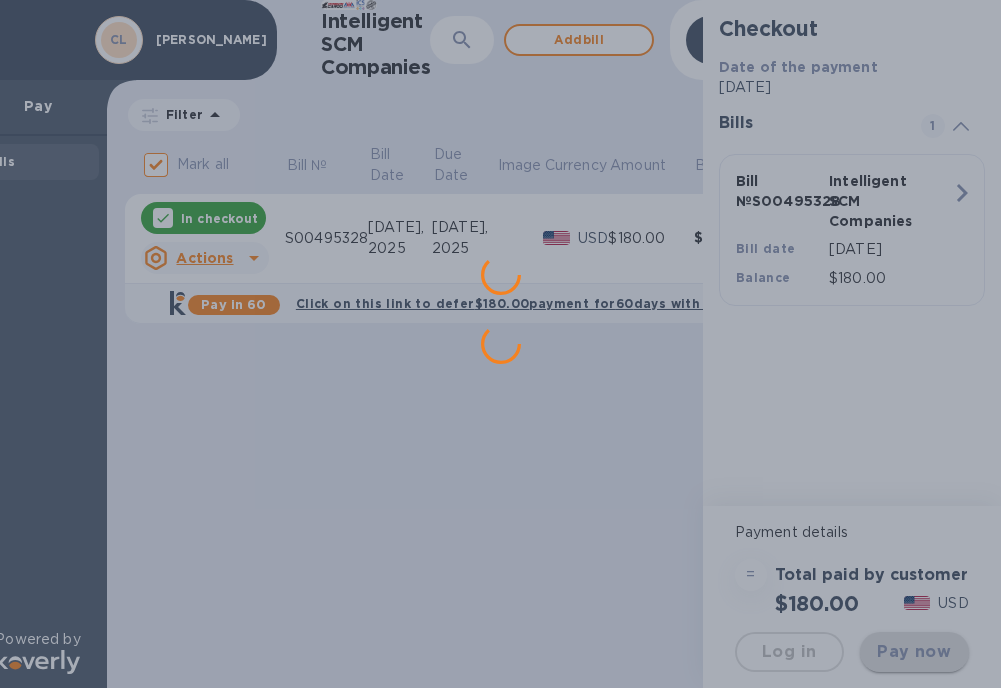 scroll, scrollTop: 0, scrollLeft: 0, axis: both 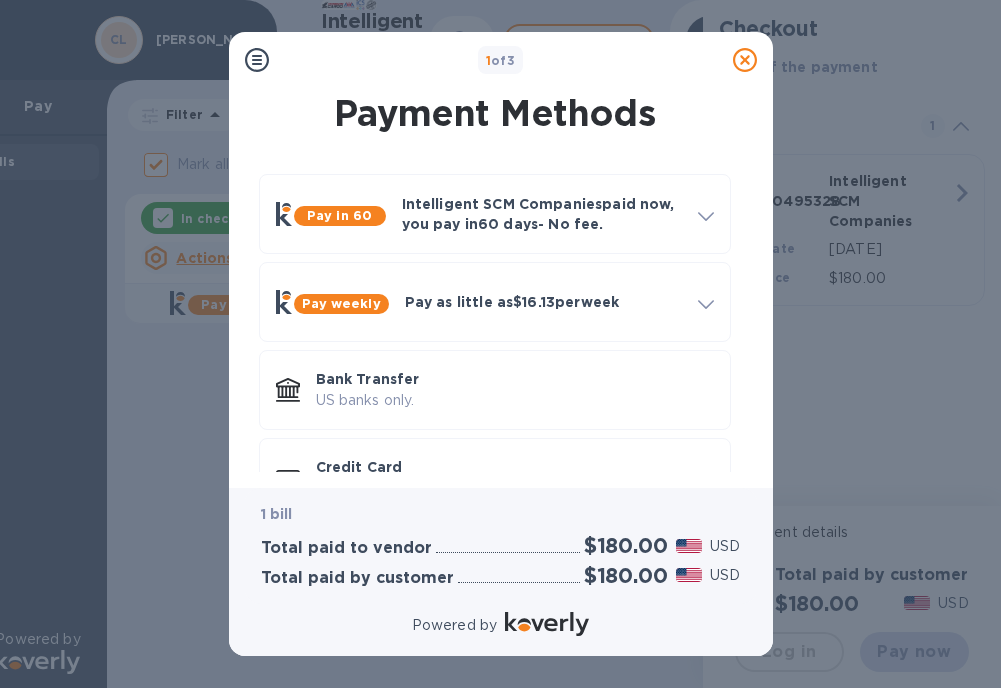 click on "Payment Methods Pay in 60 Intelligent SCM Companies  paid now, you pay in  60 days  - No fee. Apply to pay  Intelligent SCM Companies   60 days  later  for free and pay any business  in   4 ,    8 ,    or   12  weekly  installments How it works Get approval in minutes No impact to credit score Credit line up to  $1,000,000 Learn more about KoverlyPay Log in Apply Pay weekly Pay as little as  $16.13  per  week How it works Split payments into smaller increments over    4 ,    8 ,    or   12 weeks . Get approval in minutes No impact to credit score Credit line up to  $1,000,000 Fixed fees  as low as 1% per every 4 weeks Log in Apply Bank Transfer US banks only. Credit Card and more..." at bounding box center [501, 288] 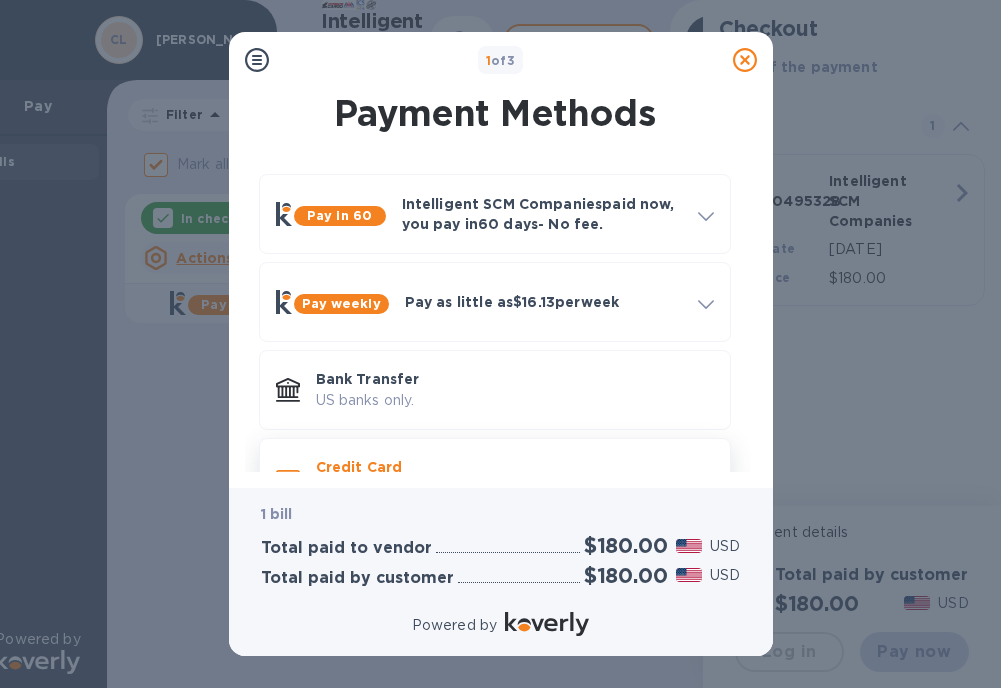 click on "Credit Card" at bounding box center [515, 467] 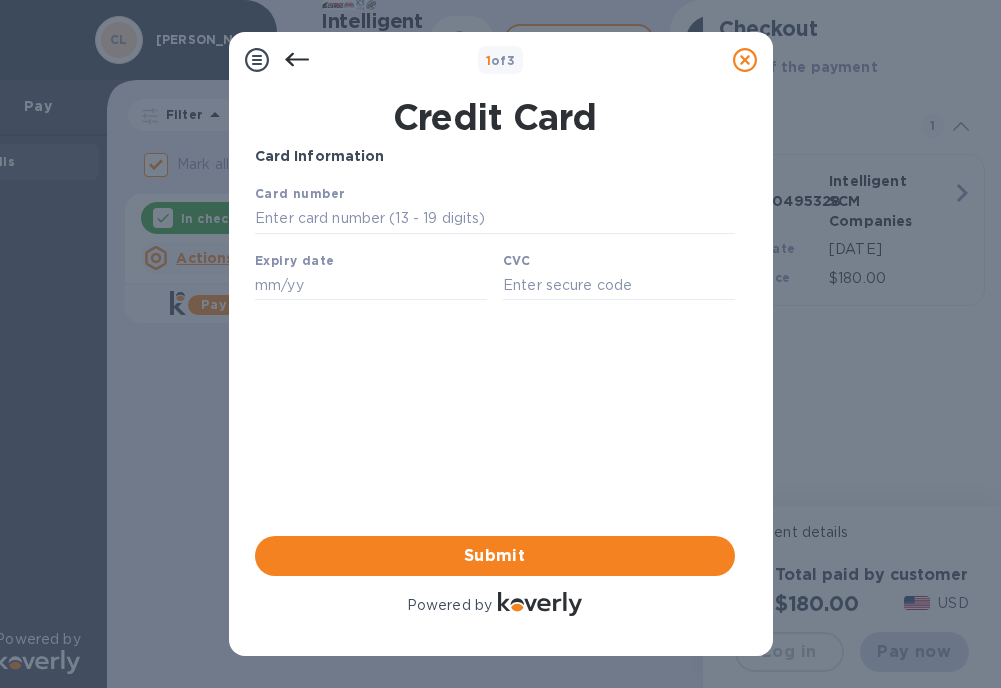 scroll, scrollTop: 0, scrollLeft: 0, axis: both 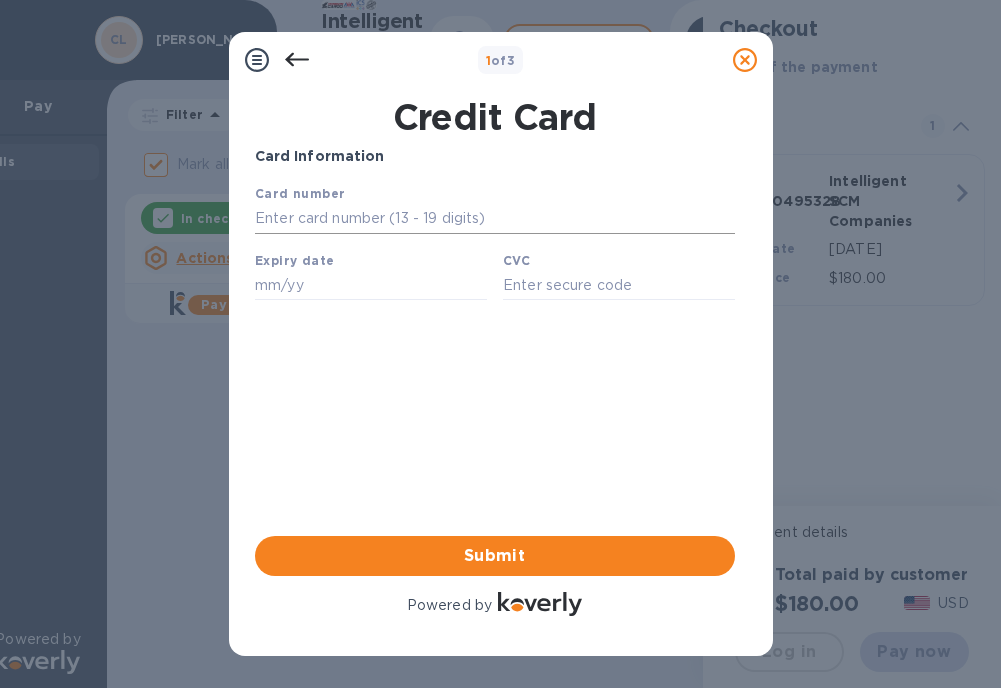 click at bounding box center (494, 219) 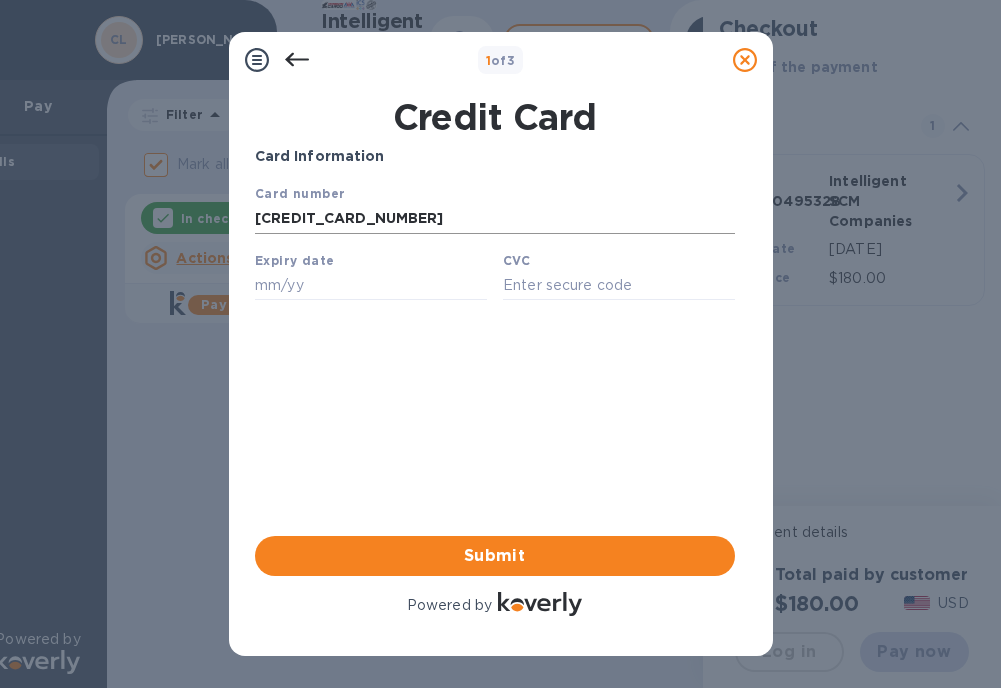 type on "06/26" 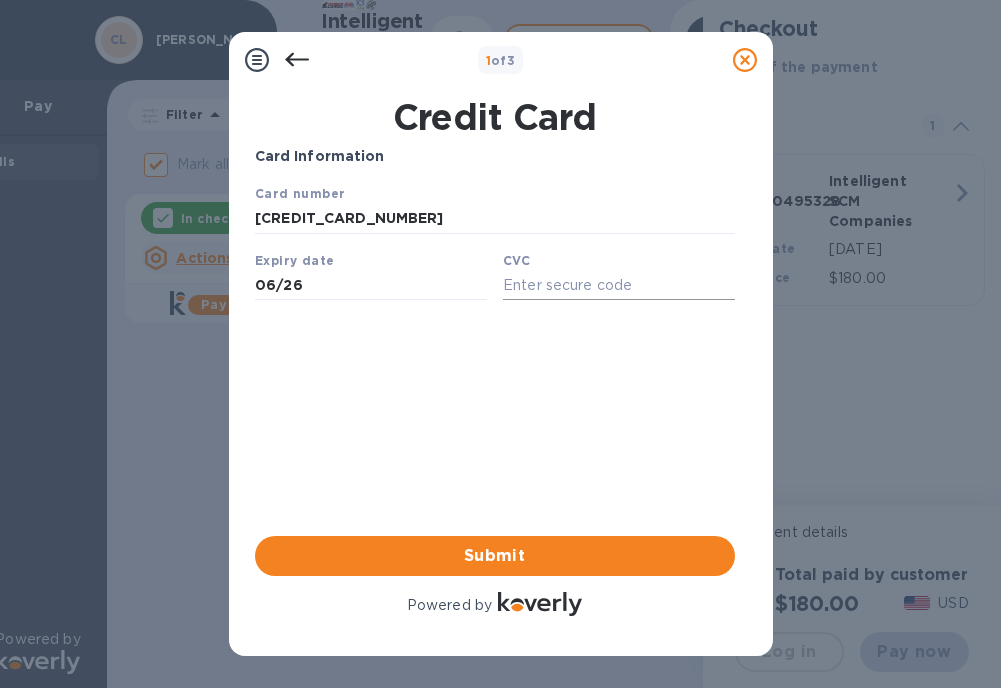 click at bounding box center [618, 285] 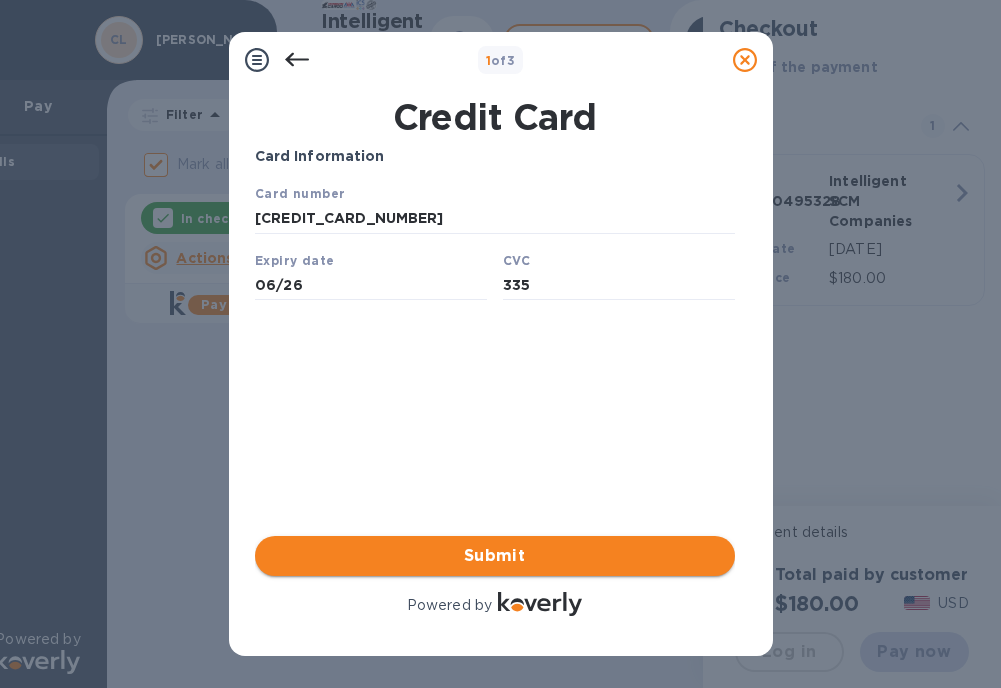 type on "335" 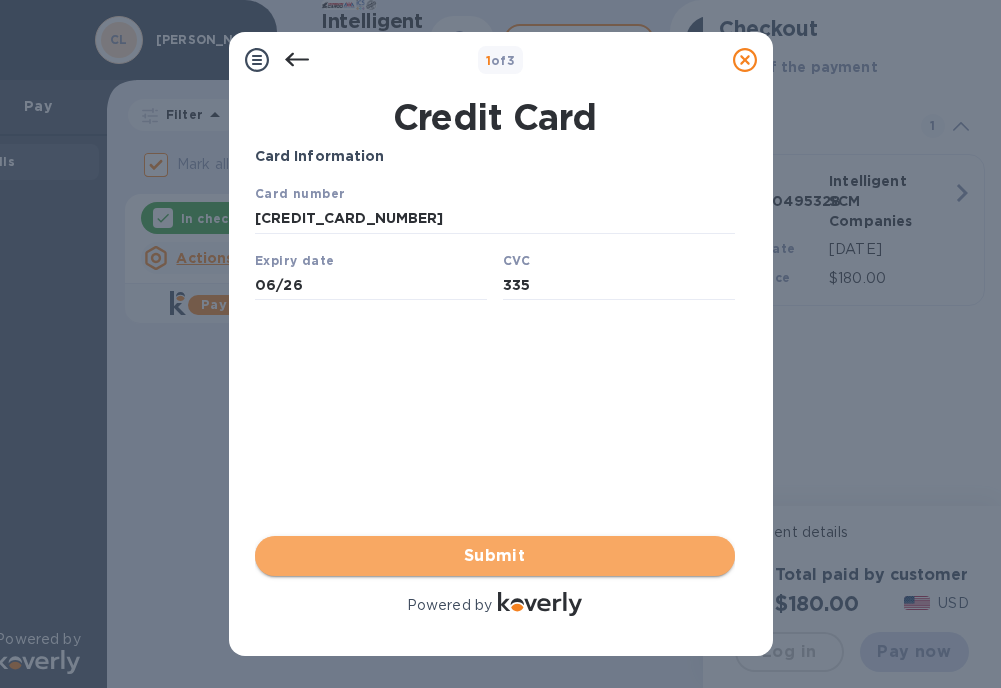click on "Submit" at bounding box center [495, 556] 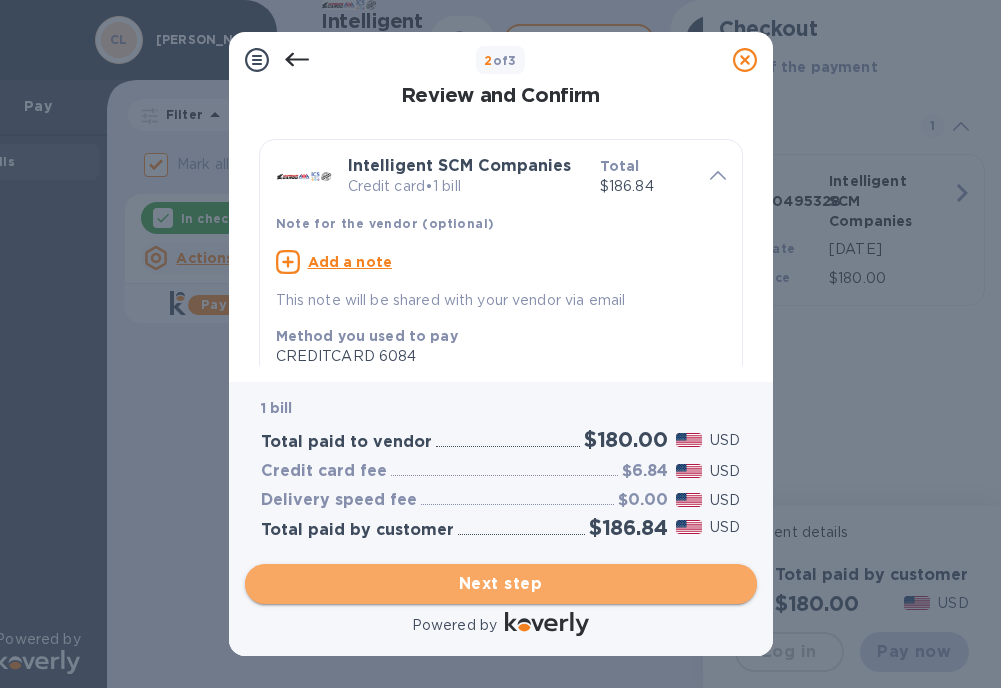 click on "Next step" at bounding box center [501, 584] 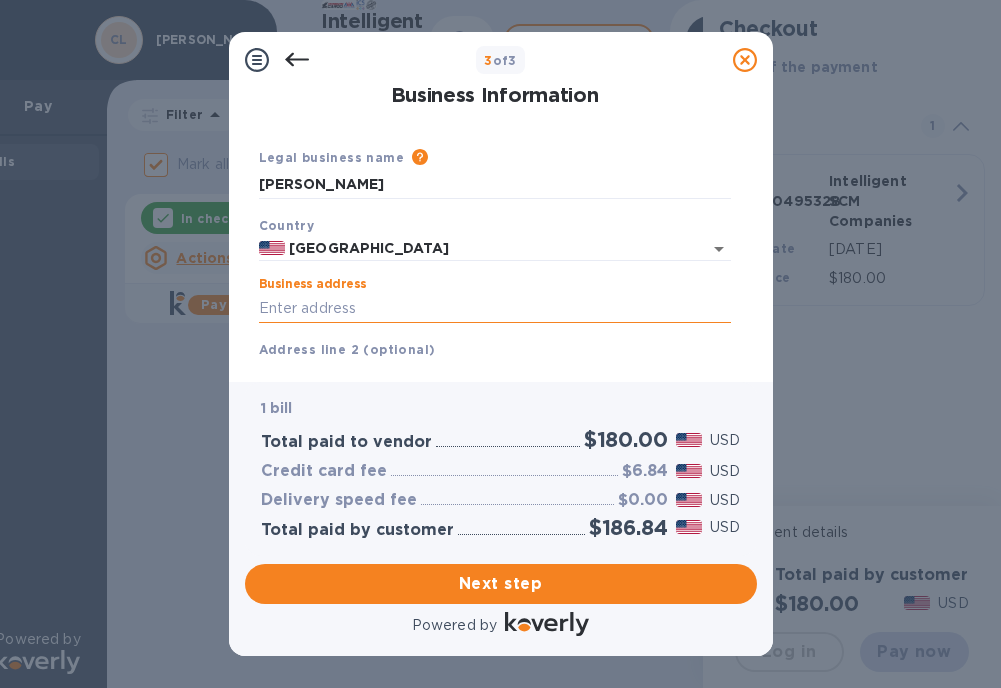 click on "Business address" at bounding box center [495, 308] 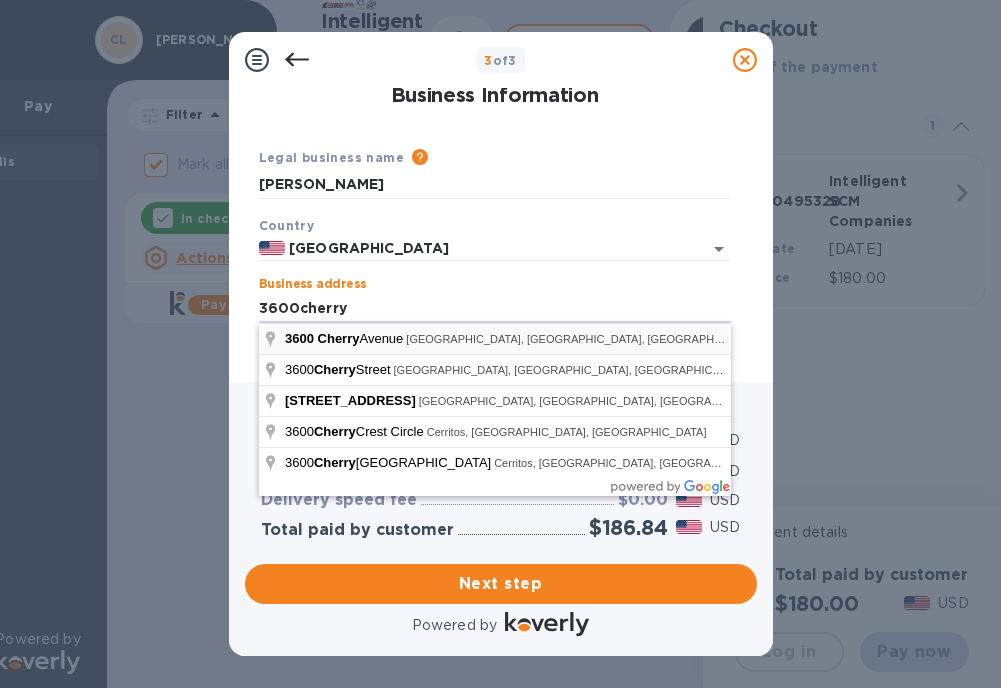 type on "3600 Cherry Avenue" 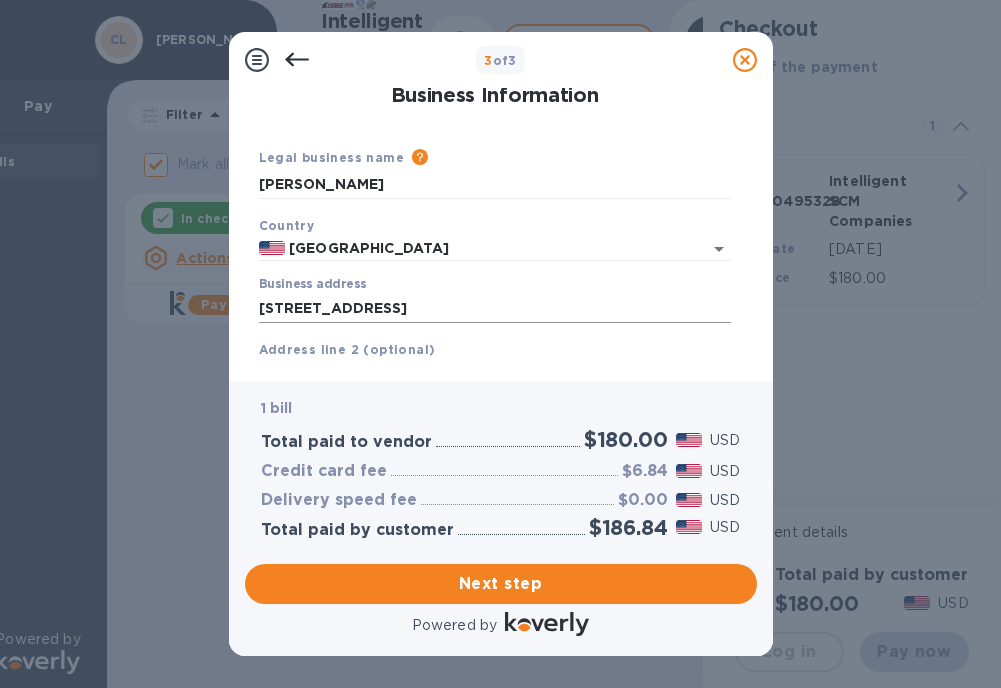 click on "3600 Cherry Avenue" at bounding box center (495, 308) 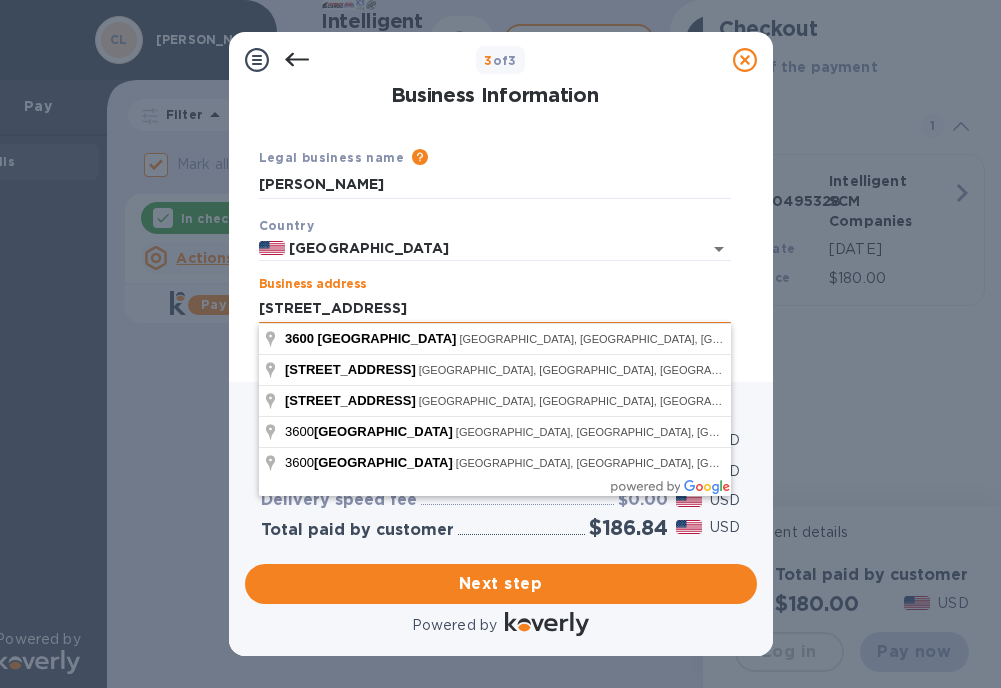 click on "3600 Cherry Avenue" at bounding box center [495, 308] 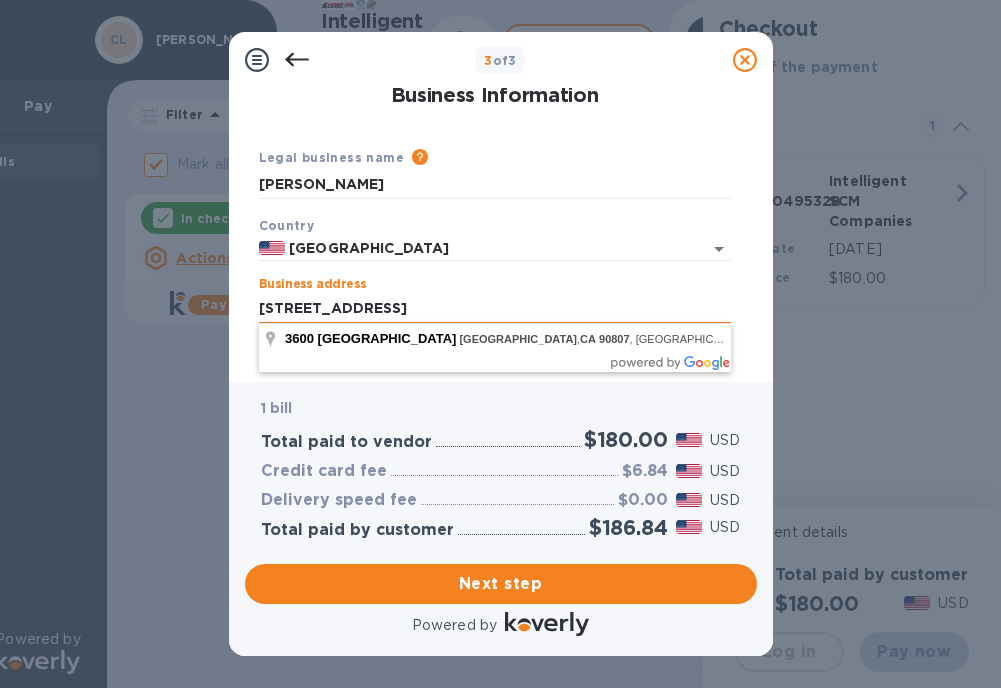 click on "3600 Cherry Avenue Long Beach CA 90807" at bounding box center [495, 308] 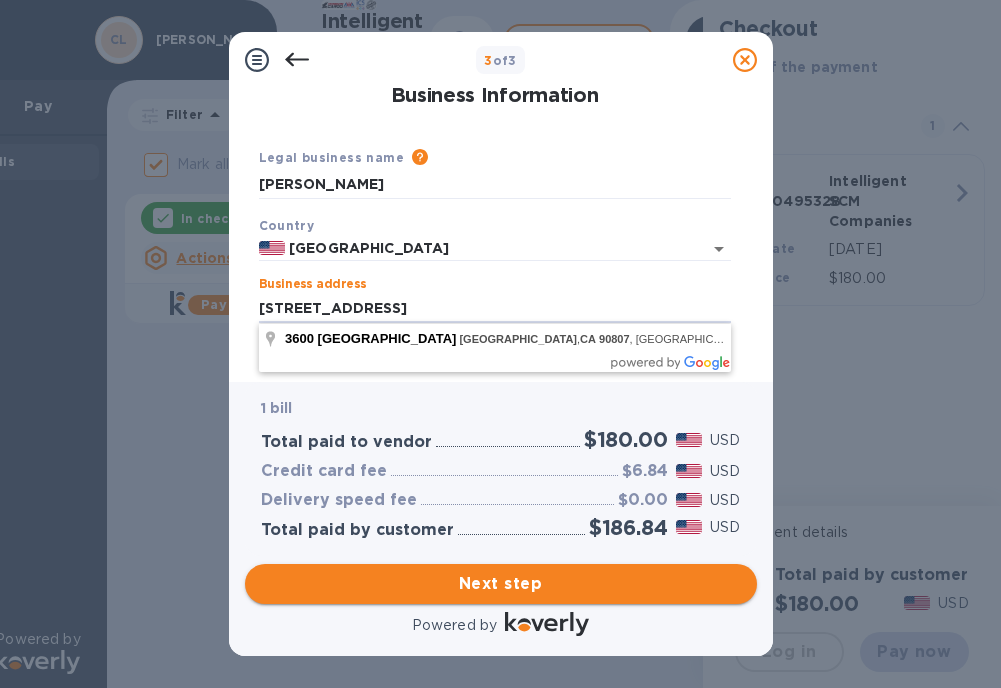 type on "3600 Cherry Avenue Long Beach CA 90807" 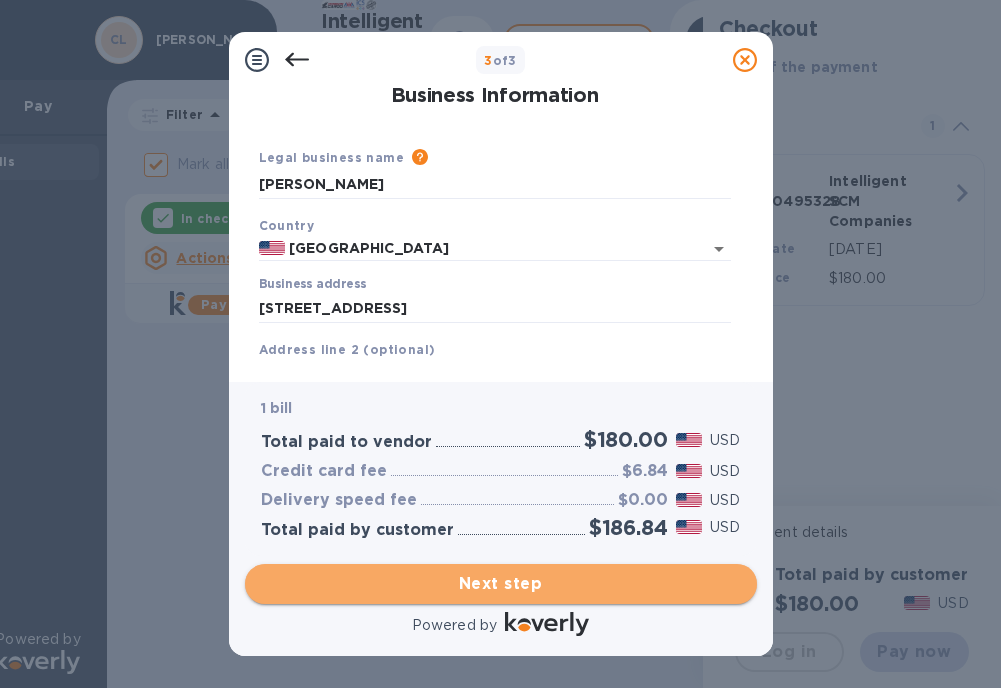 click on "Next step" at bounding box center [501, 584] 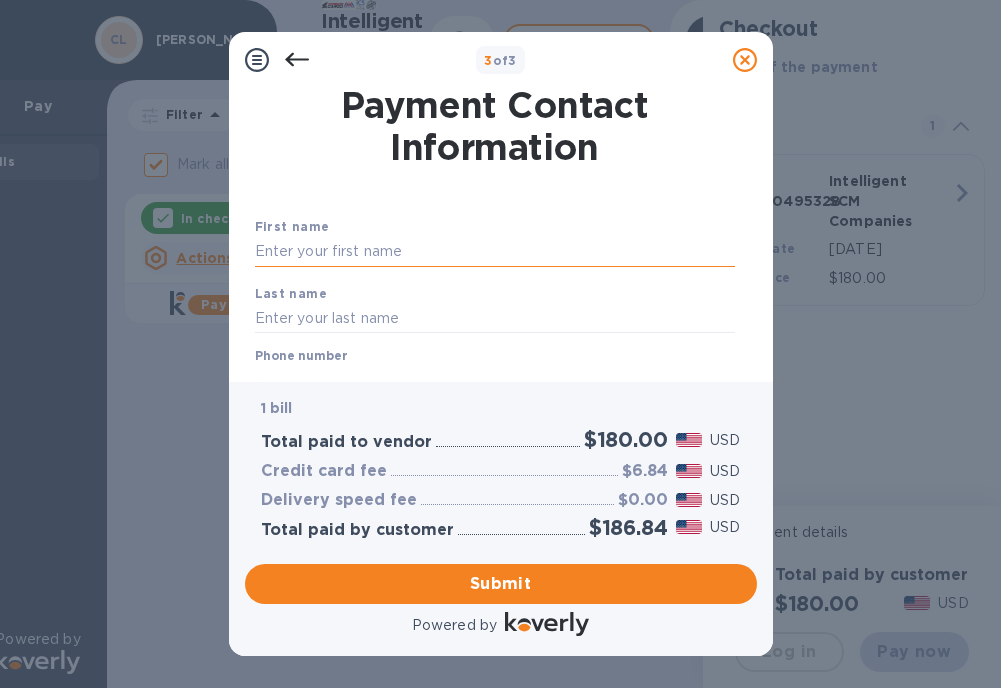 click at bounding box center [495, 252] 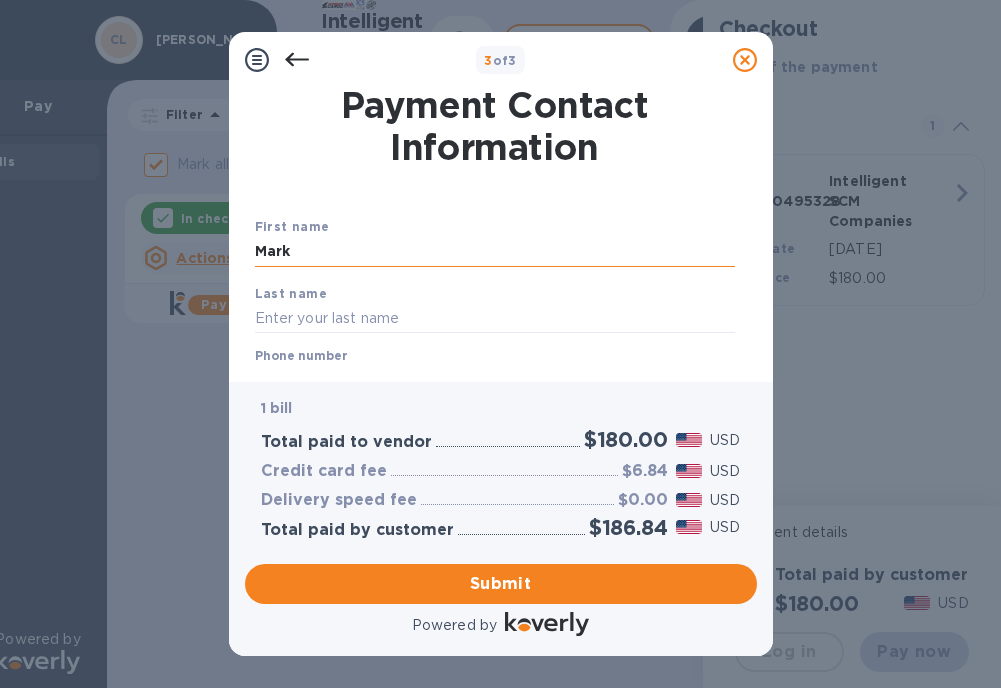 type on "Bligh" 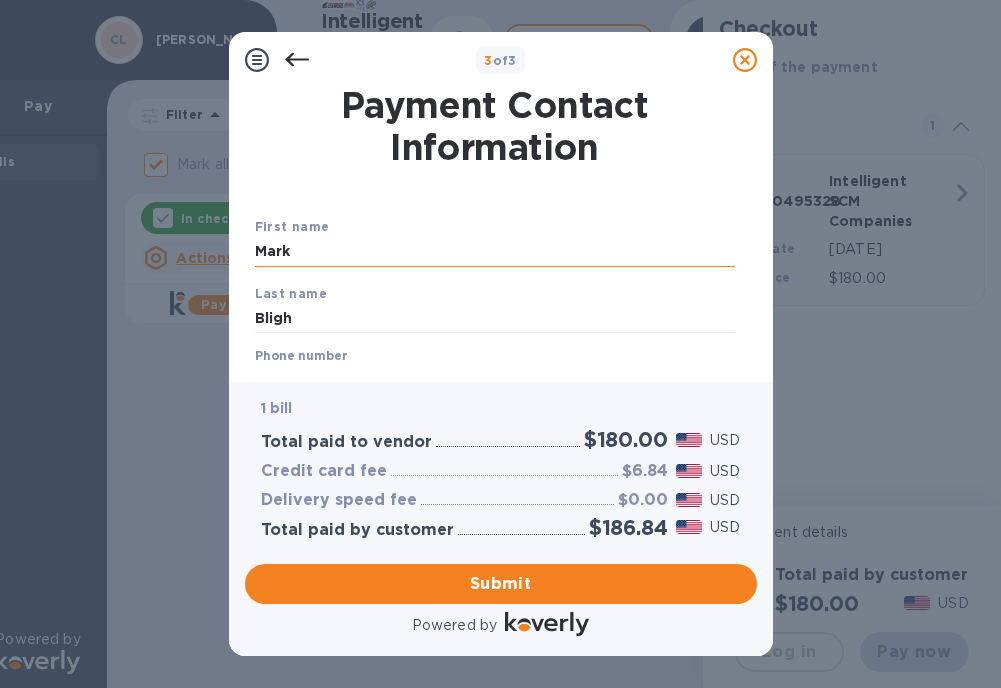 type on "5624262372" 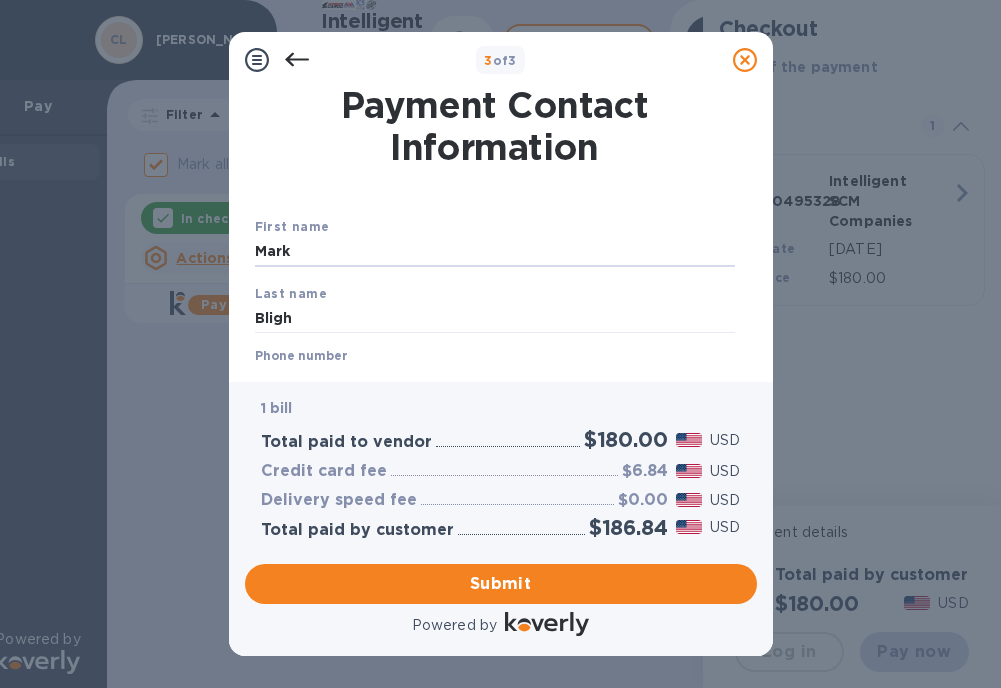 drag, startPoint x: 273, startPoint y: 247, endPoint x: 214, endPoint y: 246, distance: 59.008472 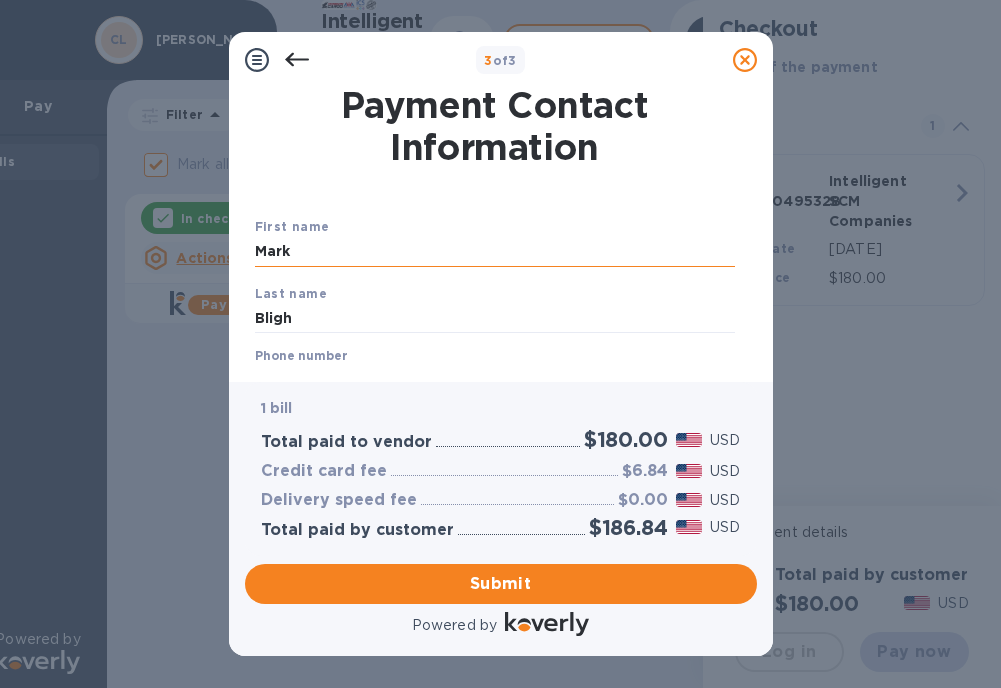 click on "Mark" at bounding box center [495, 252] 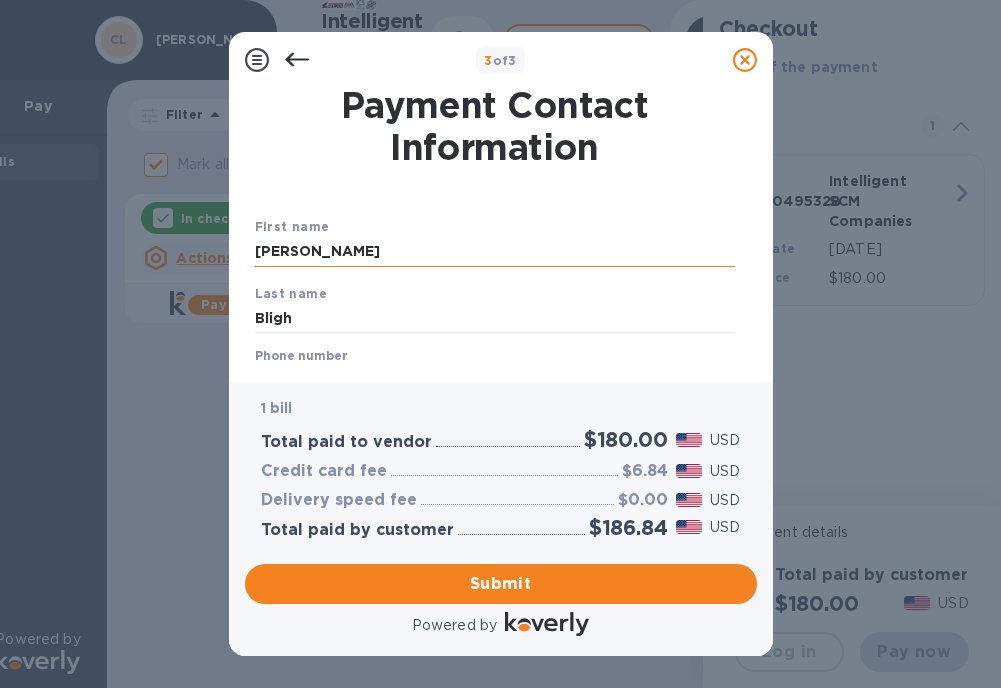 type on "Sharon" 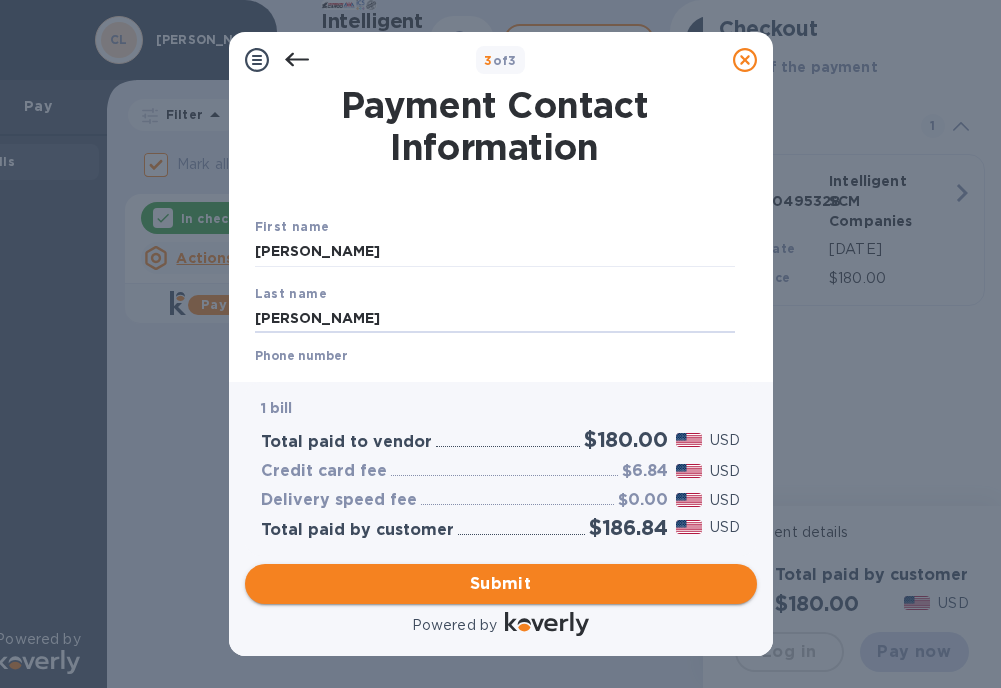 type on "Wilson" 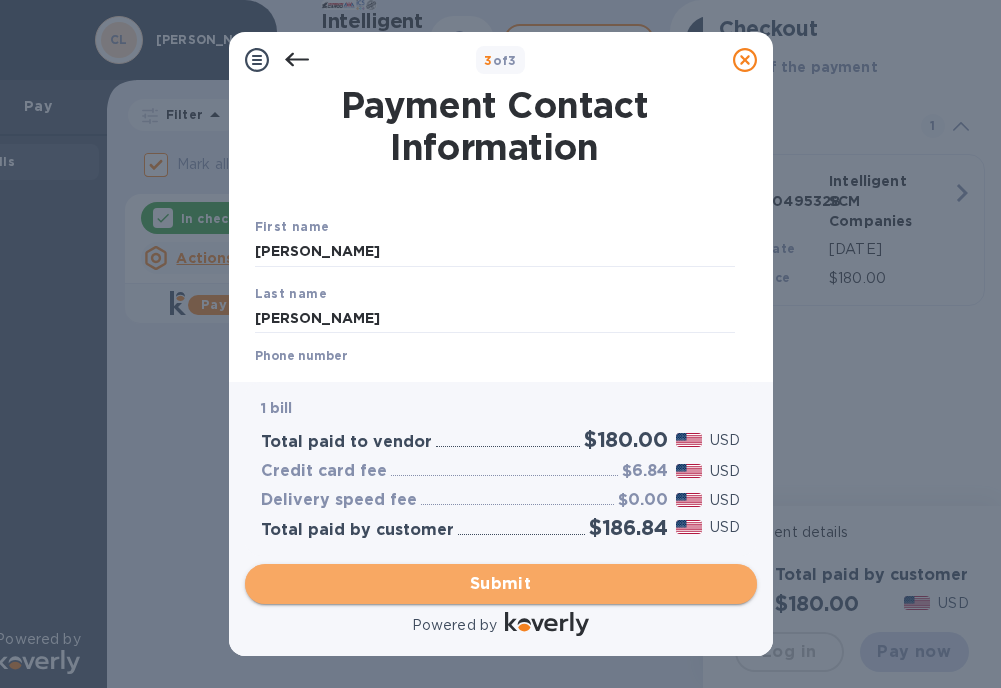 click on "Submit" at bounding box center (501, 584) 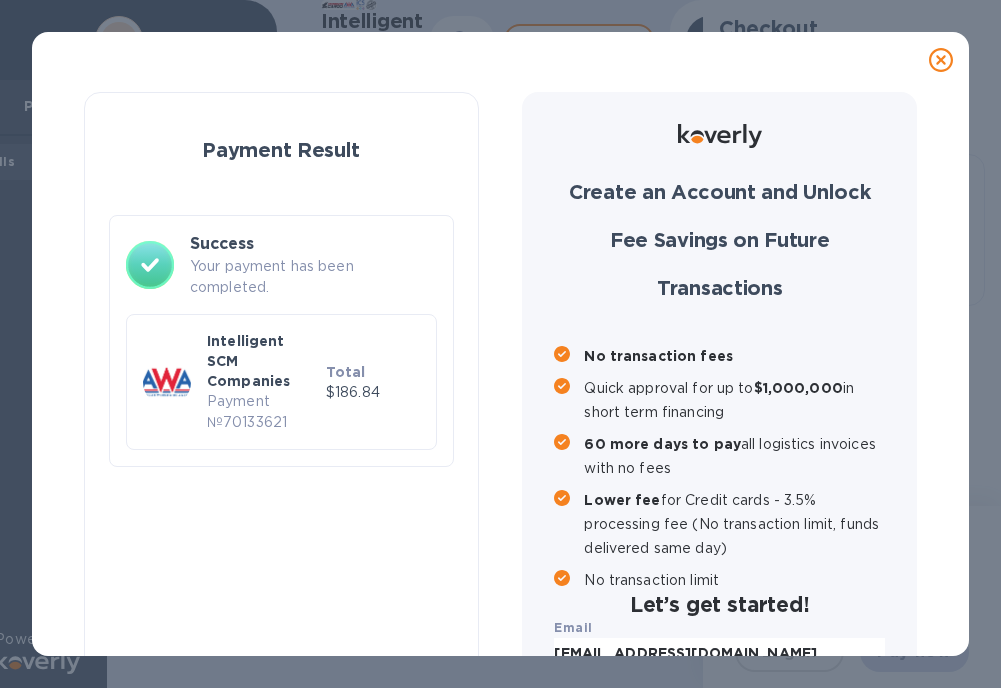 checkbox on "false" 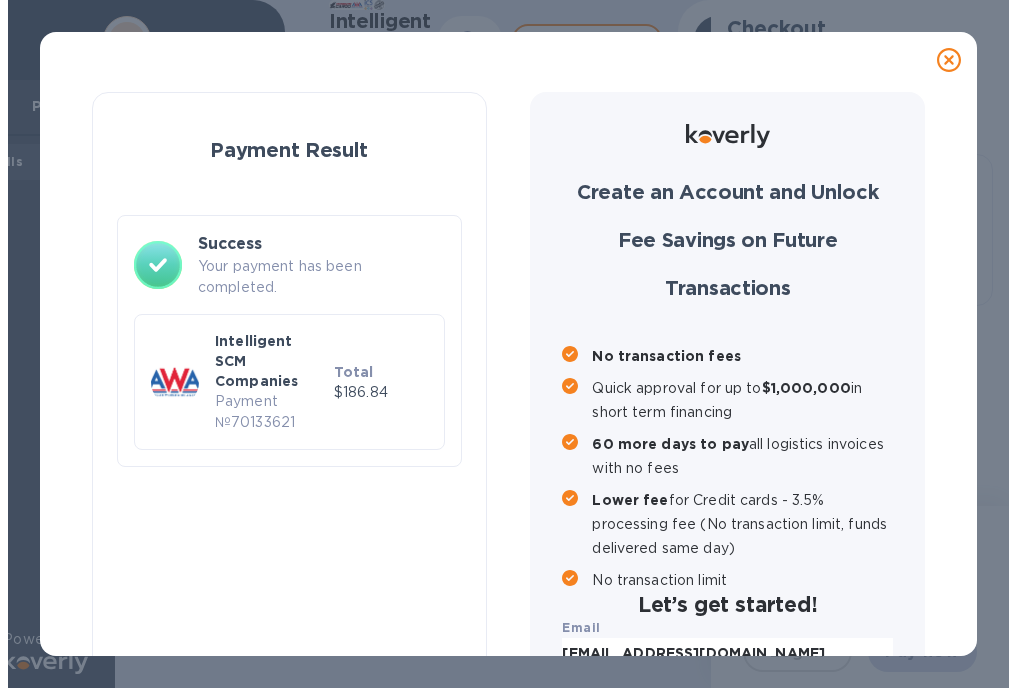 scroll, scrollTop: 0, scrollLeft: 0, axis: both 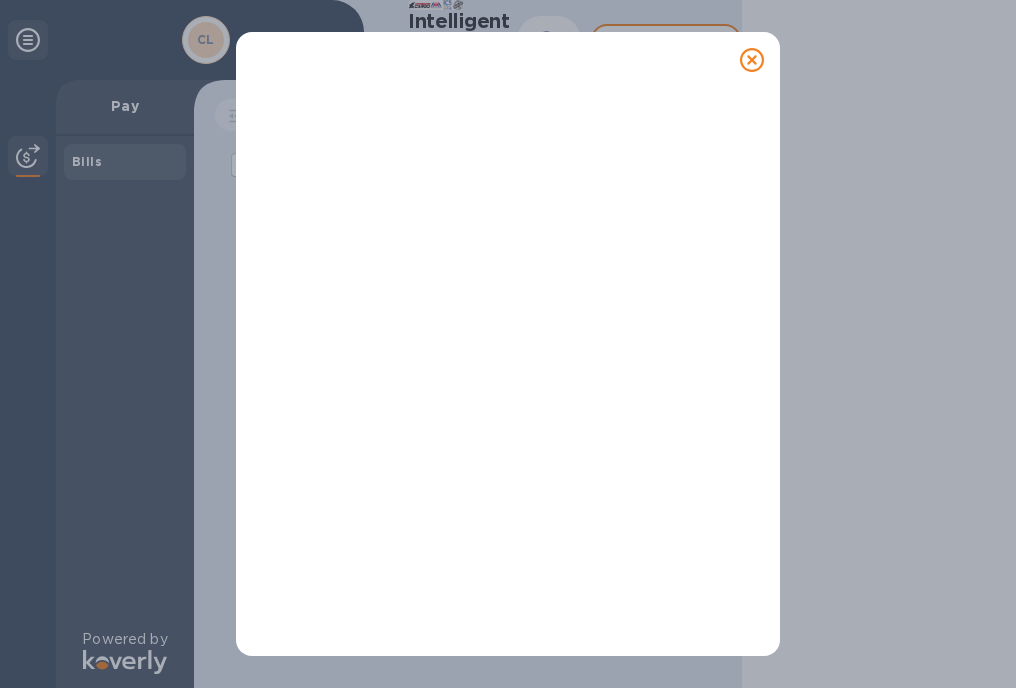 click at bounding box center [508, 344] 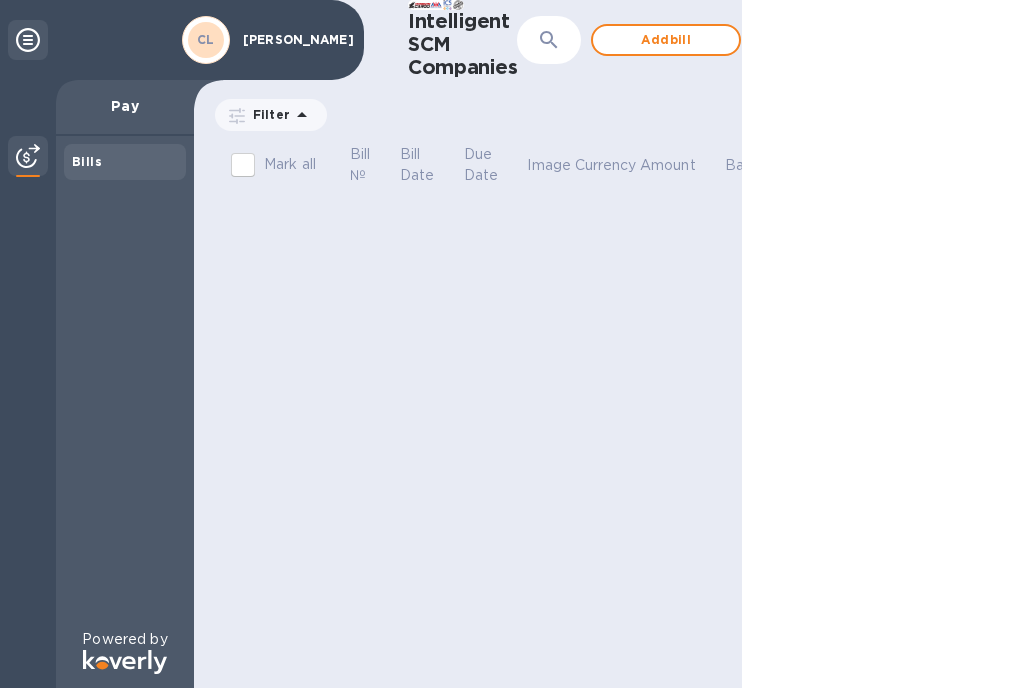 click 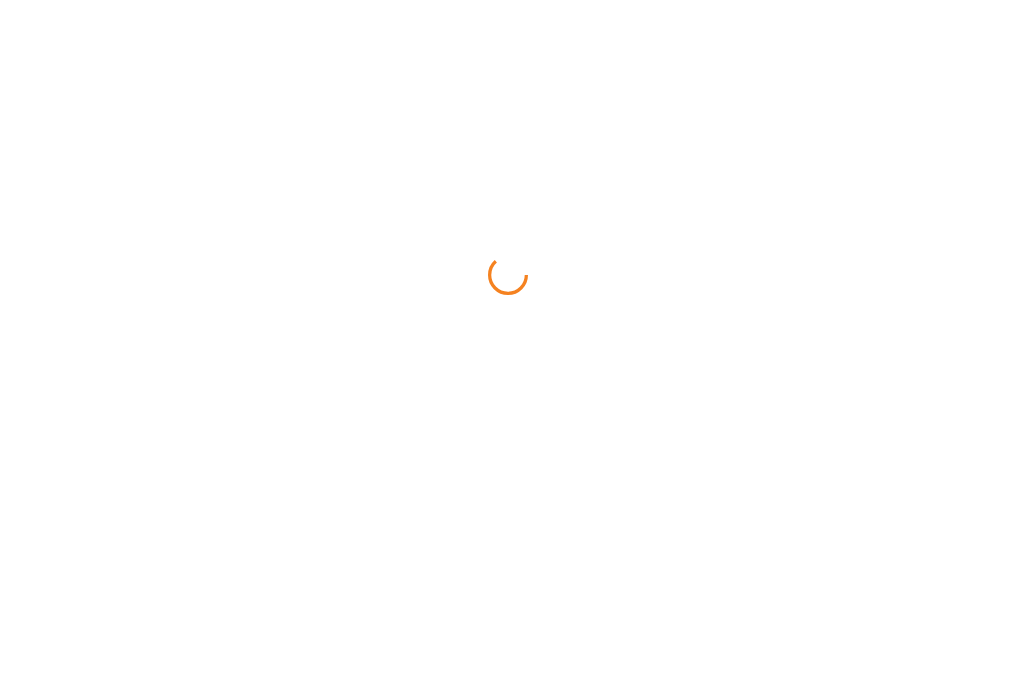 scroll, scrollTop: 0, scrollLeft: 0, axis: both 